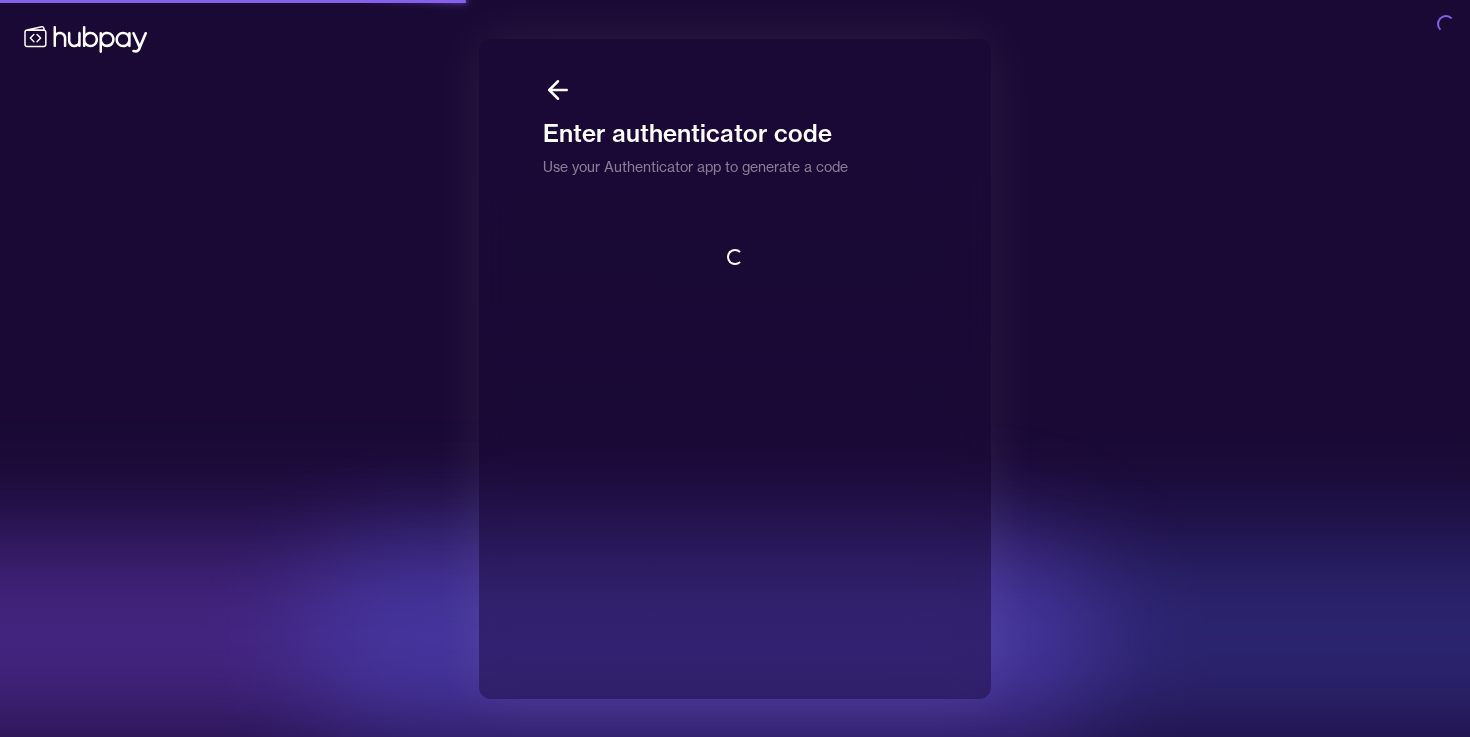 scroll, scrollTop: 0, scrollLeft: 0, axis: both 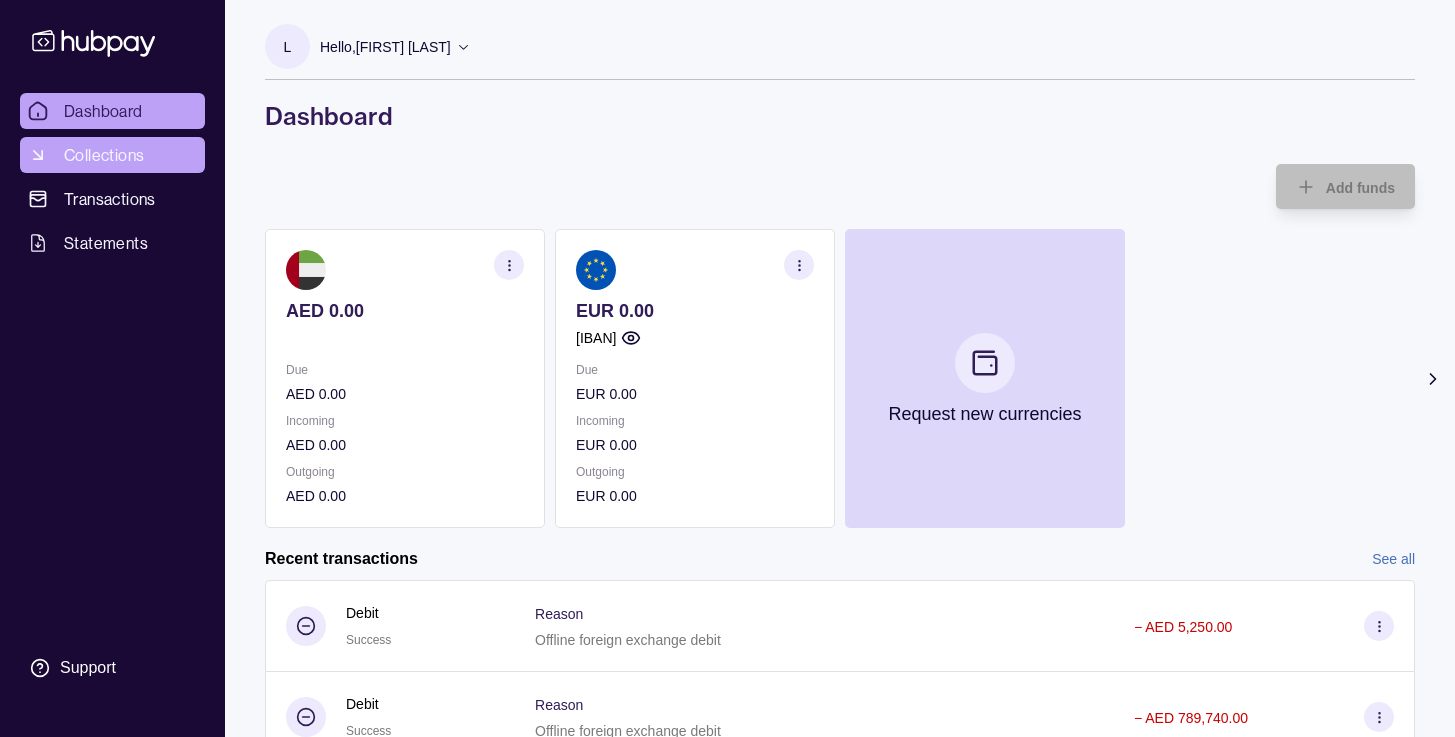 click on "Collections" at bounding box center (112, 155) 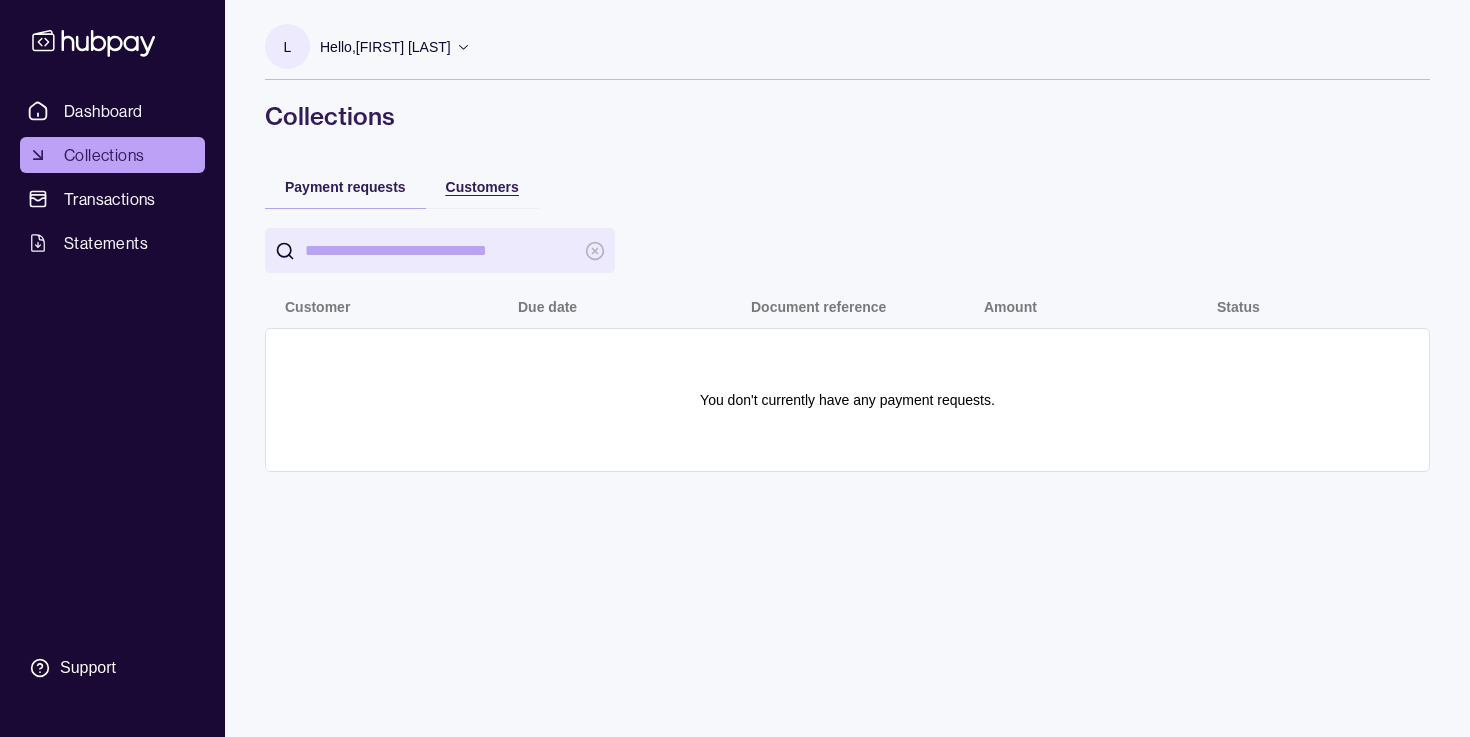 click on "Customers" at bounding box center [482, 187] 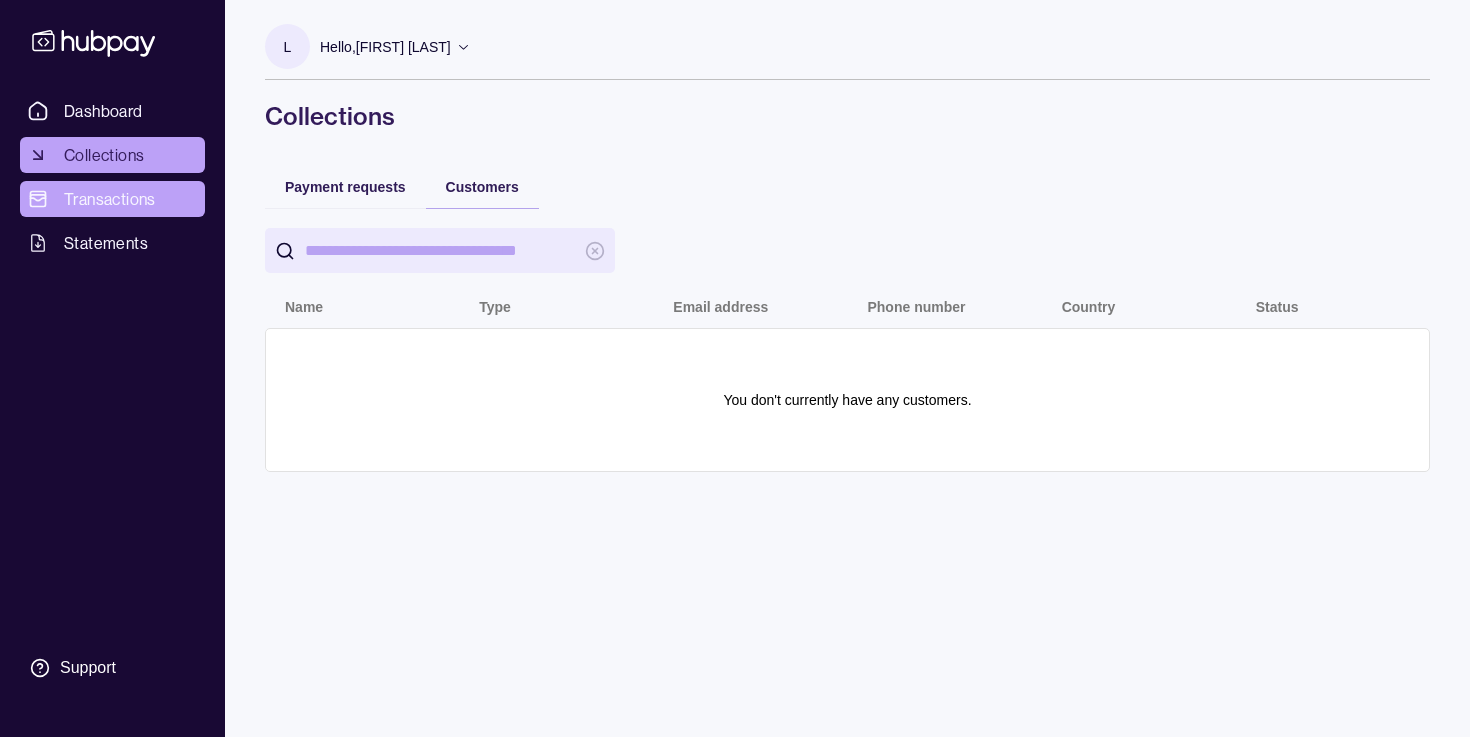click on "Transactions" at bounding box center [110, 199] 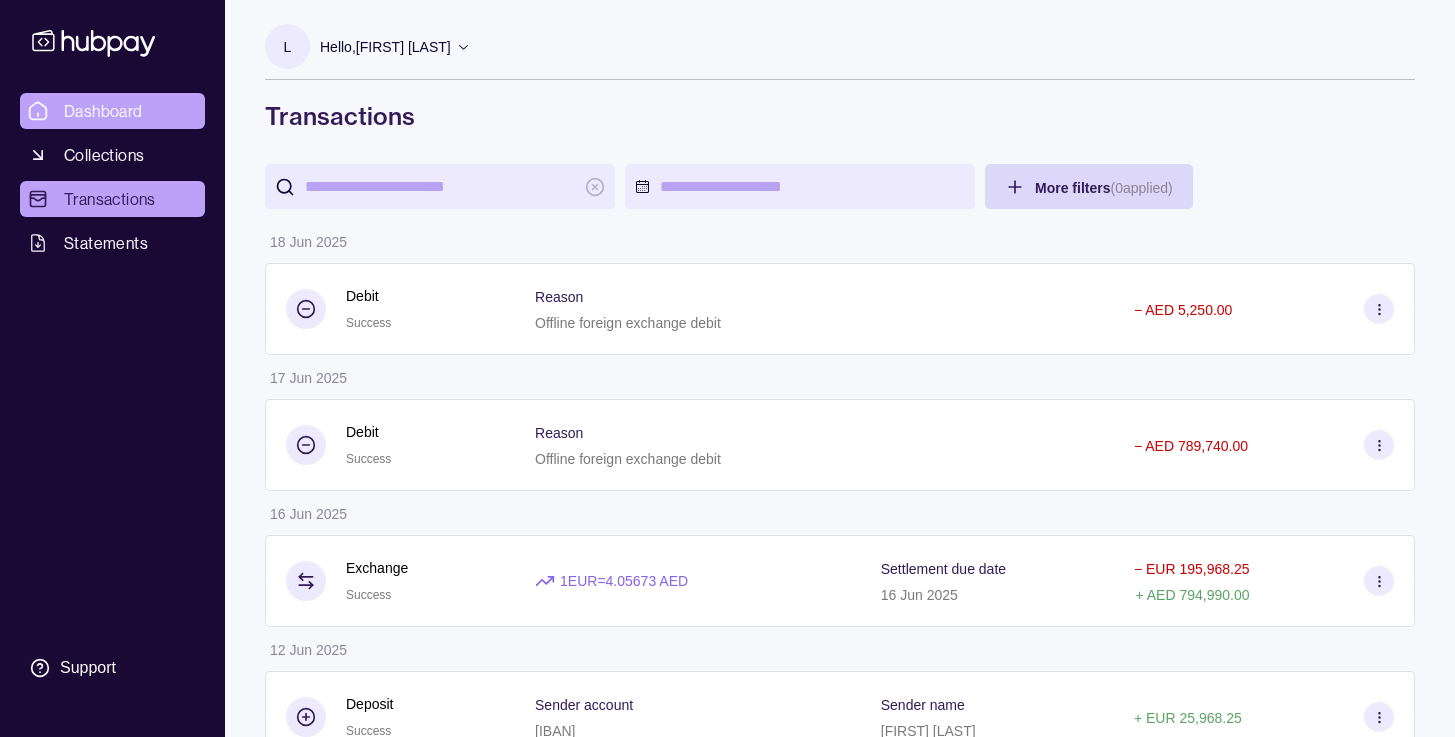 click on "Dashboard" at bounding box center (103, 111) 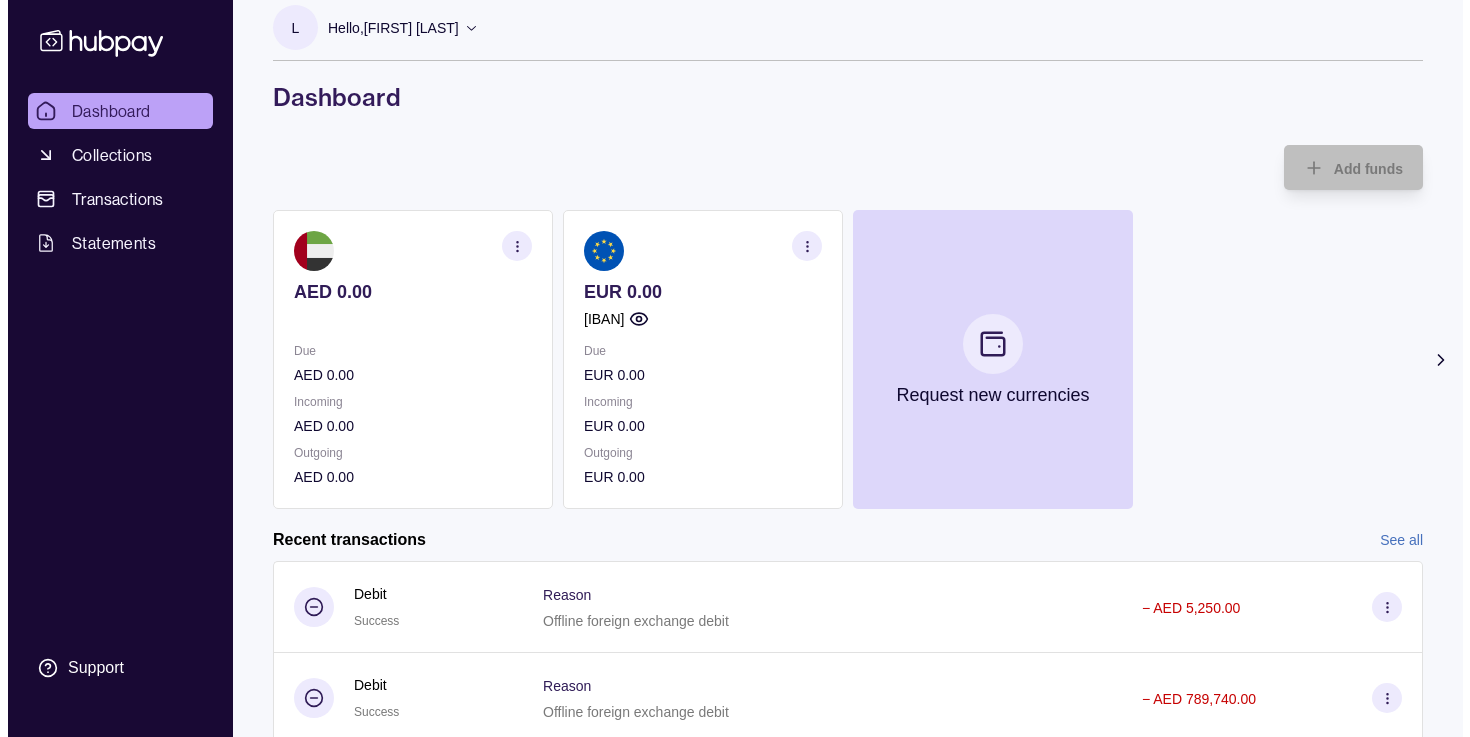 scroll, scrollTop: 0, scrollLeft: 0, axis: both 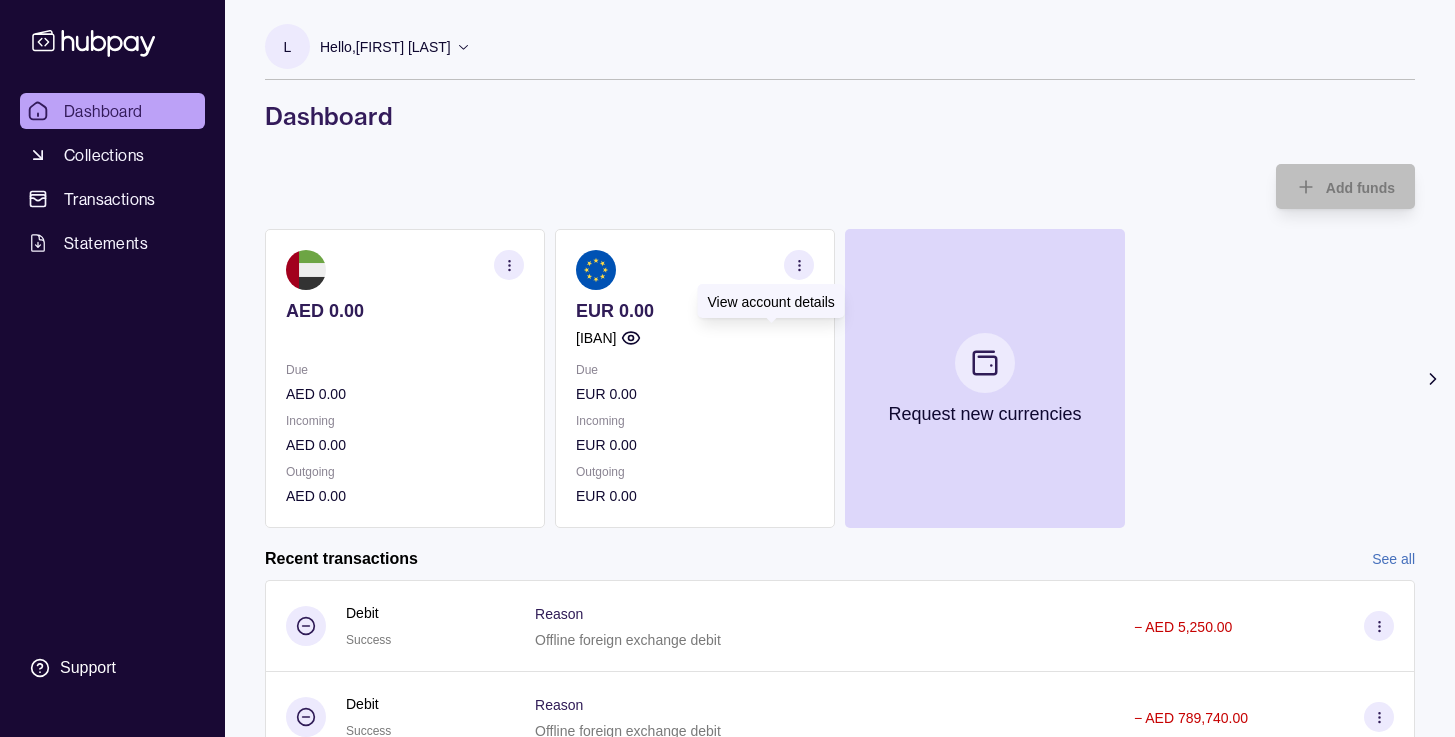 click 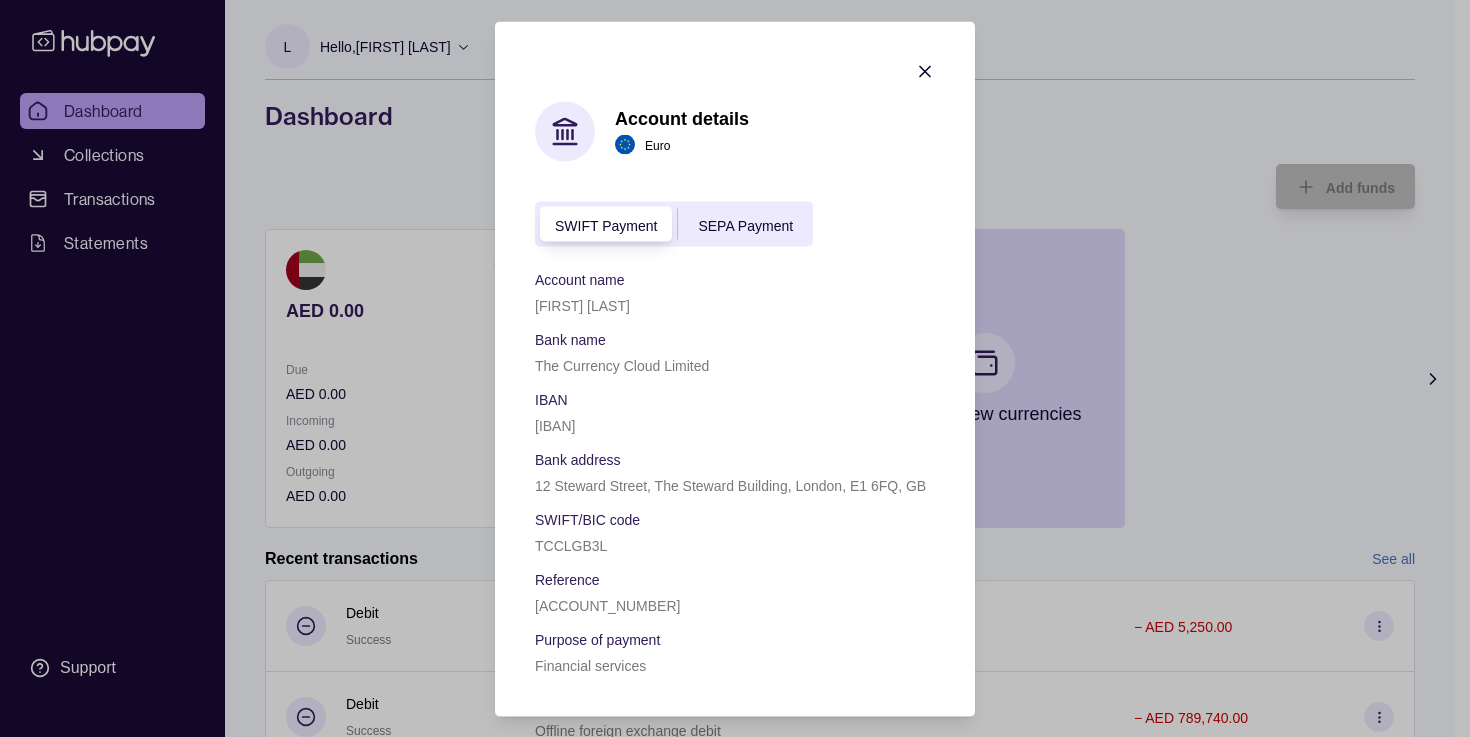 click on "SEPA Payment" at bounding box center [745, 225] 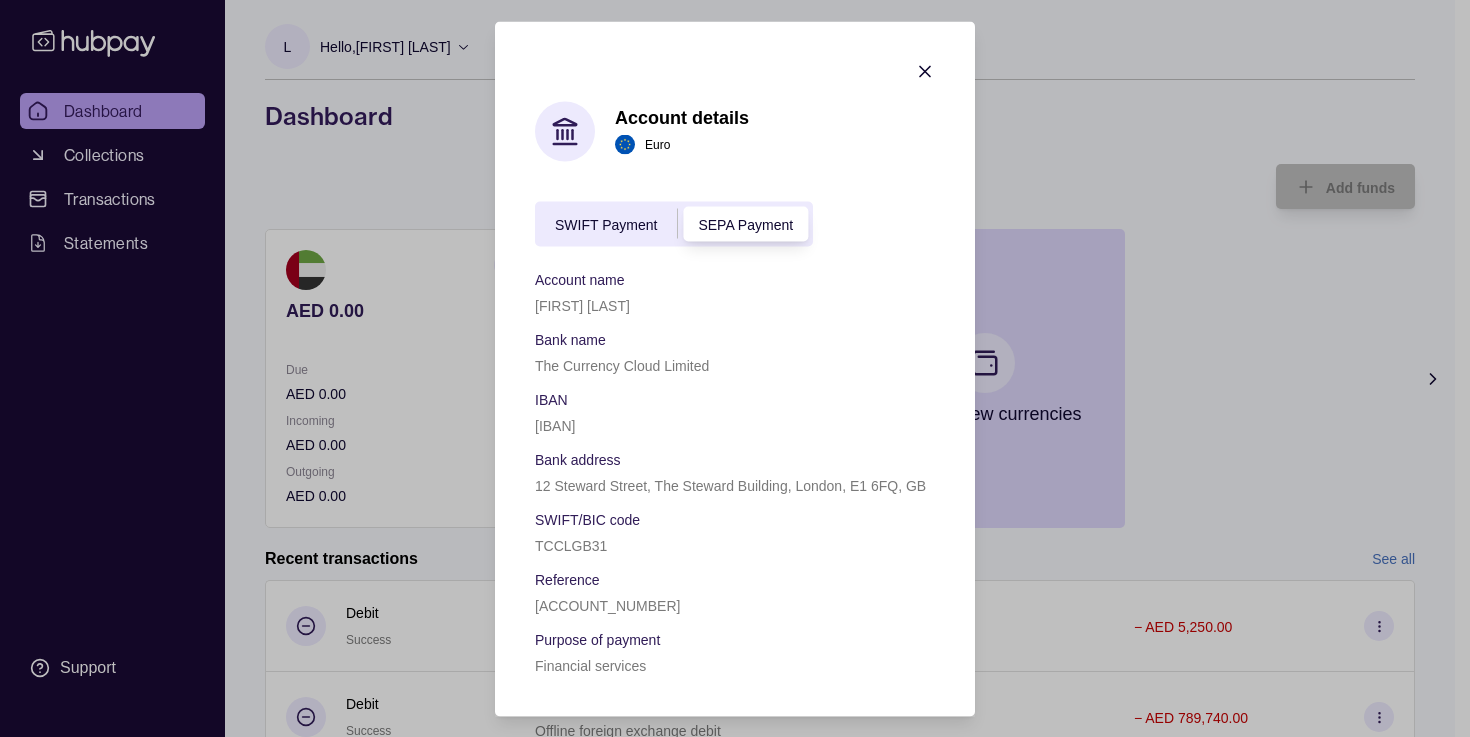 click 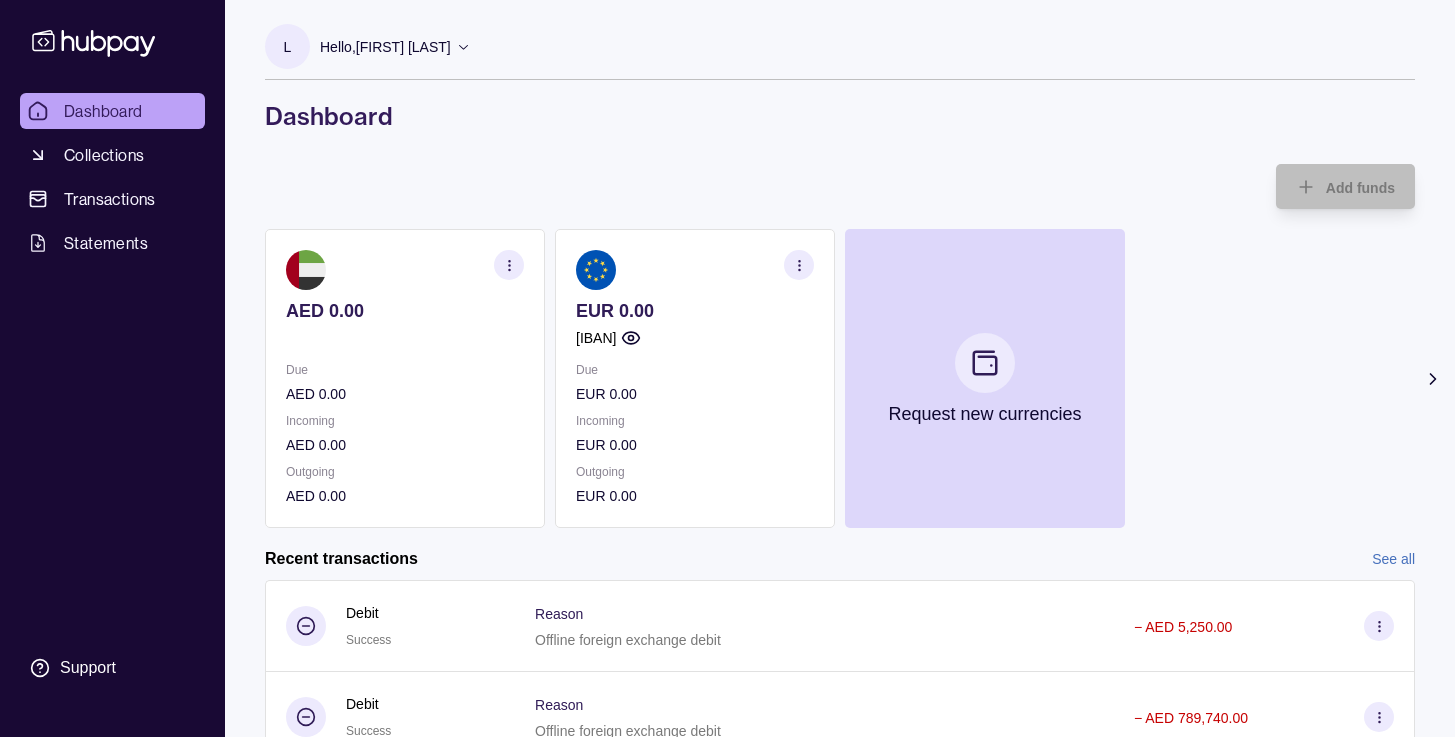 click on "Hello,  [FIRST] [LAST]" at bounding box center (385, 47) 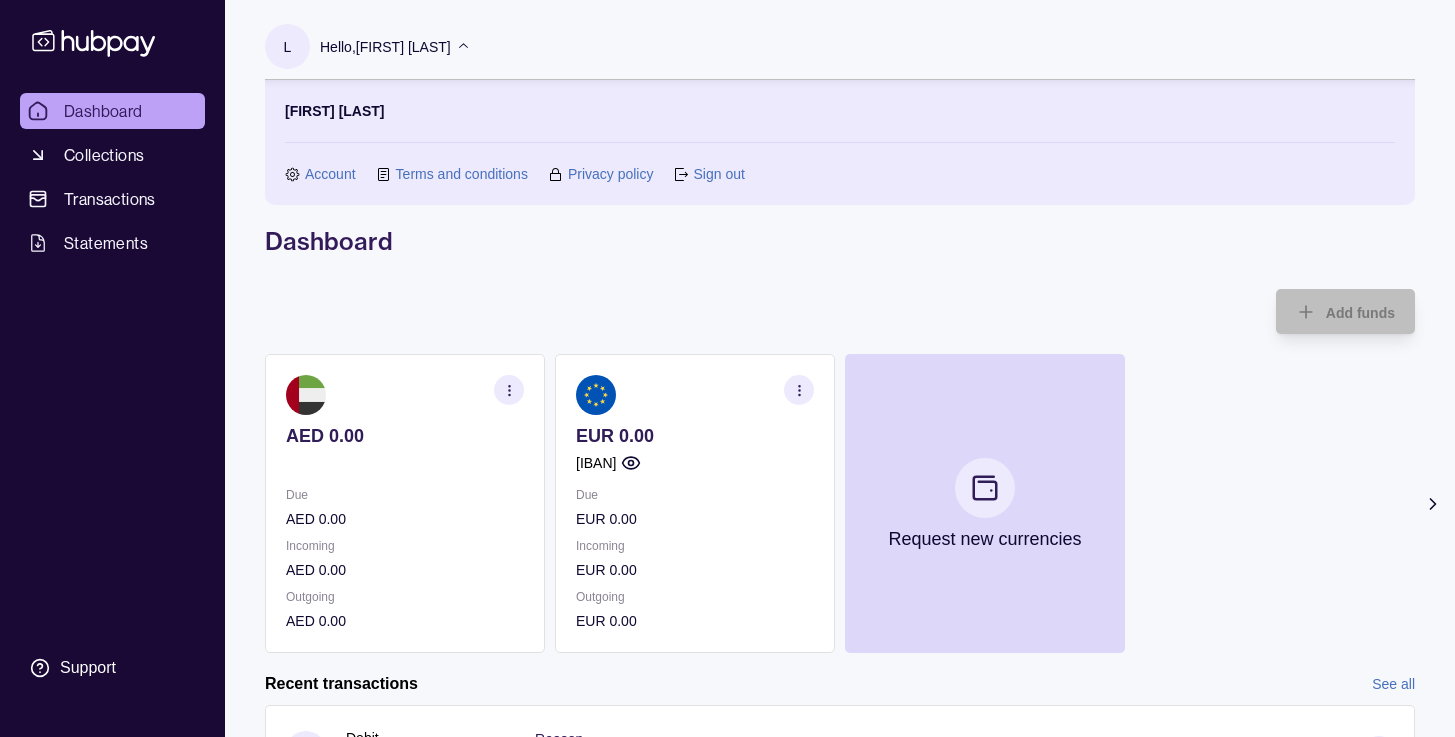 click on "Account" at bounding box center [330, 174] 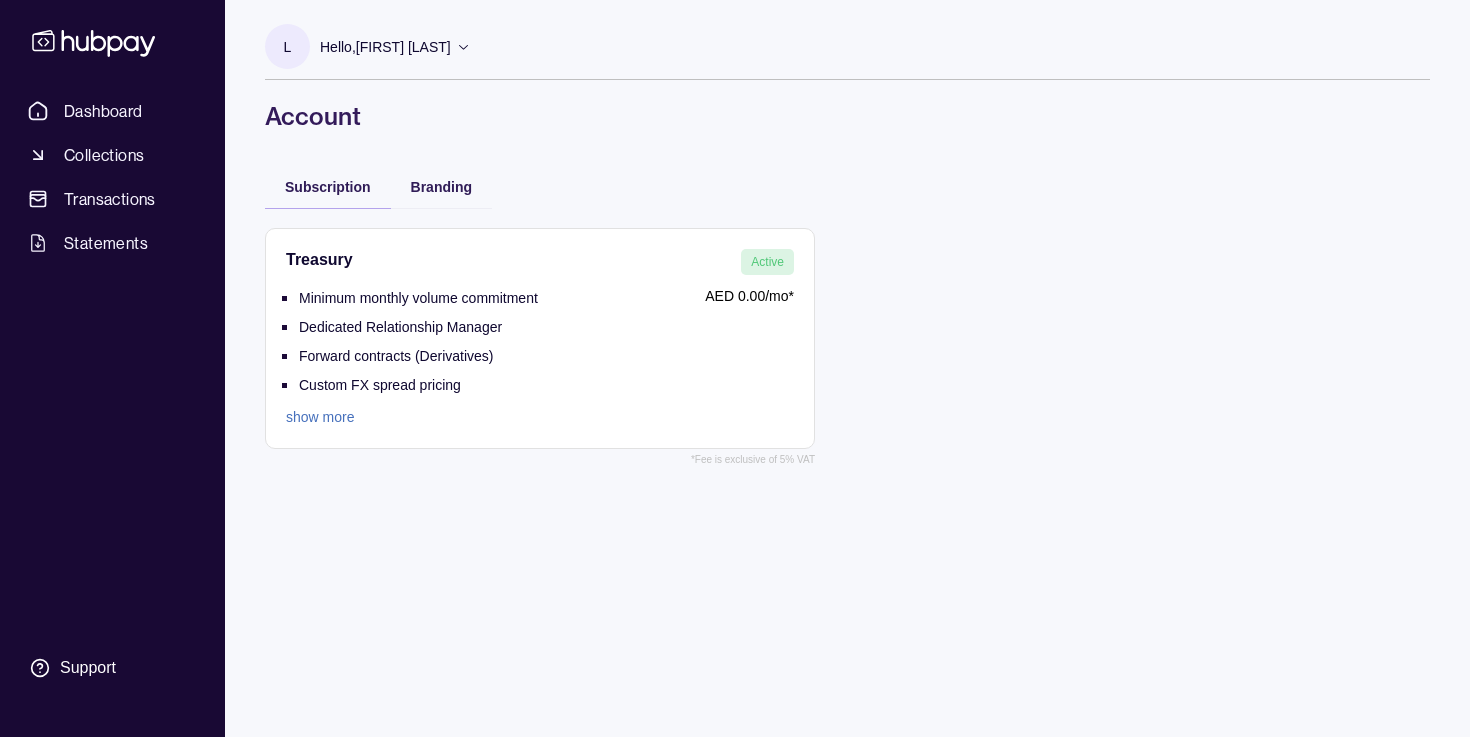 click on "show more" at bounding box center (412, 417) 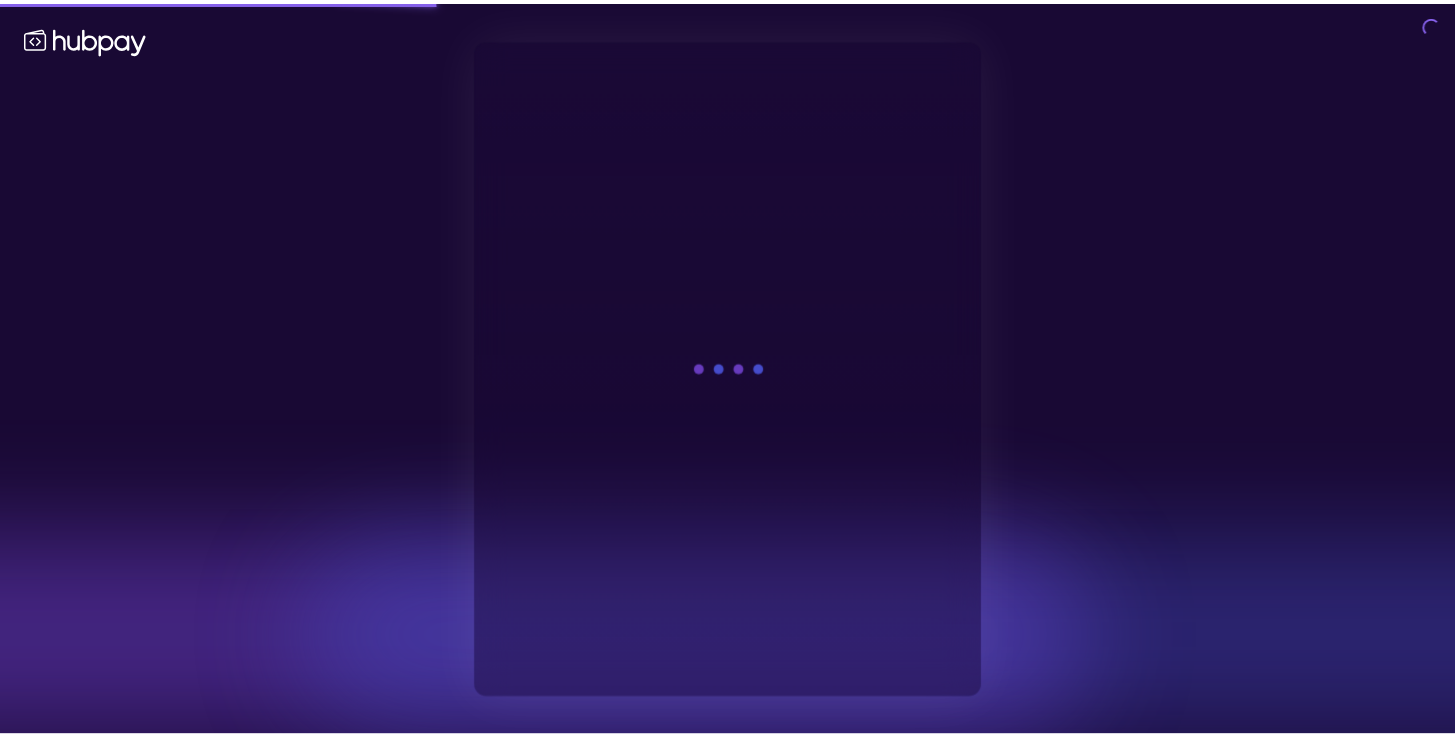 scroll, scrollTop: 0, scrollLeft: 0, axis: both 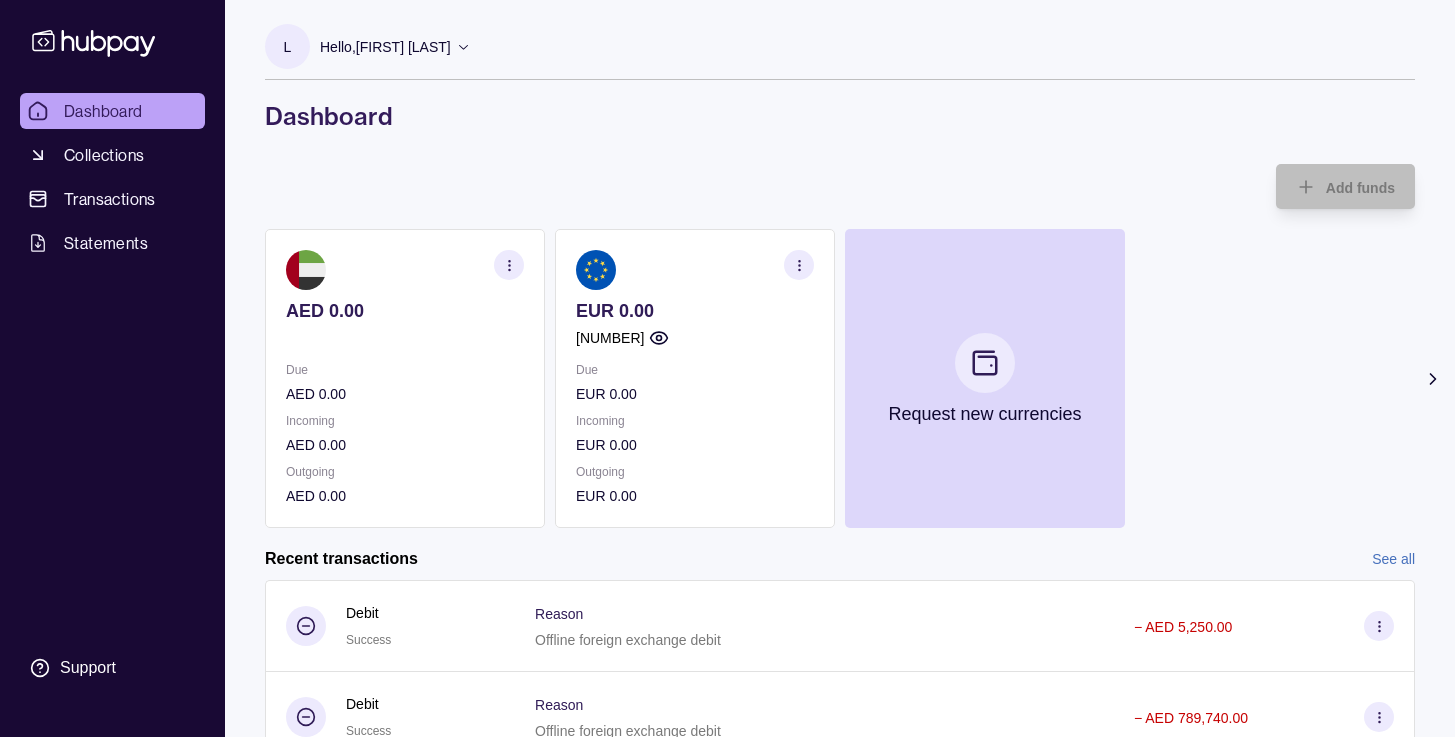 click on "Hello,  [FIRST] [LAST]" at bounding box center (385, 47) 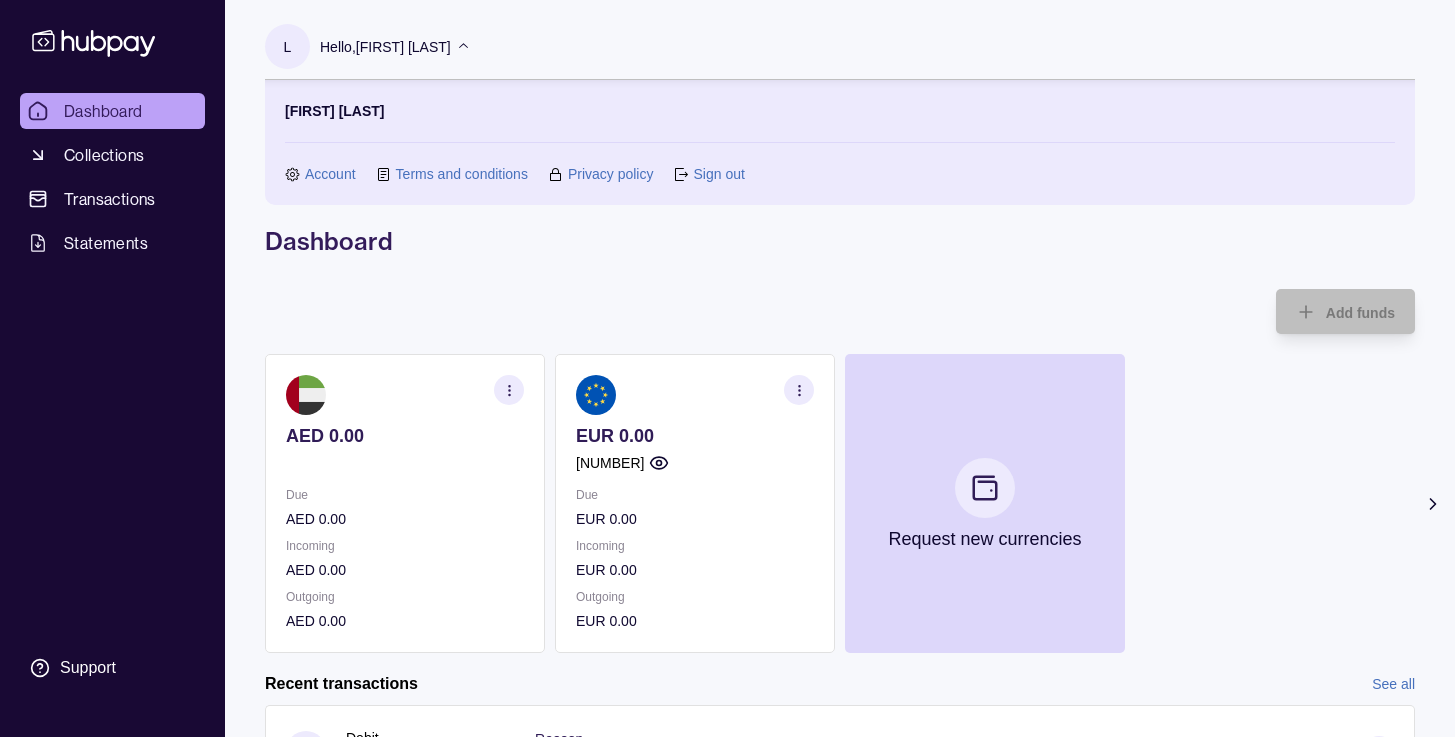 click on "Account" at bounding box center [330, 174] 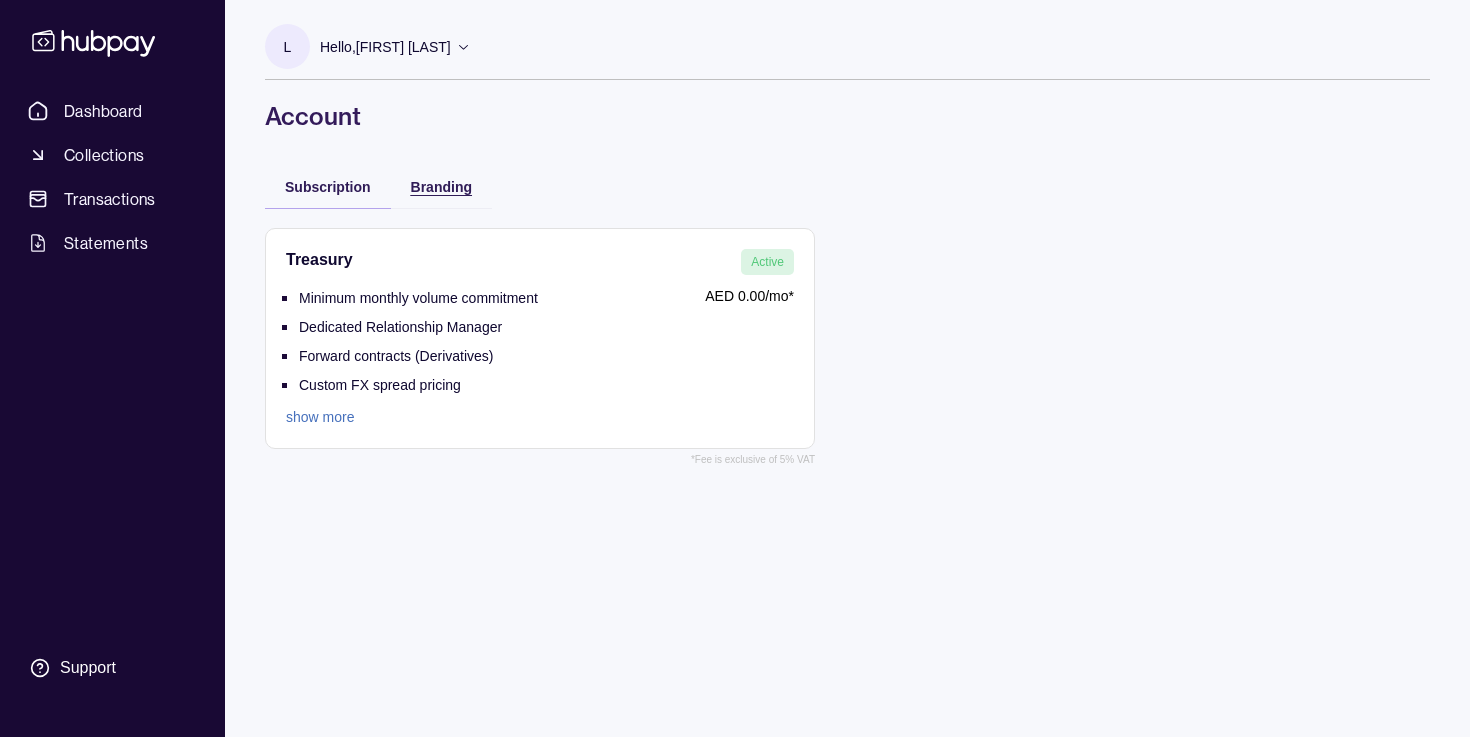 click on "Branding" at bounding box center [441, 187] 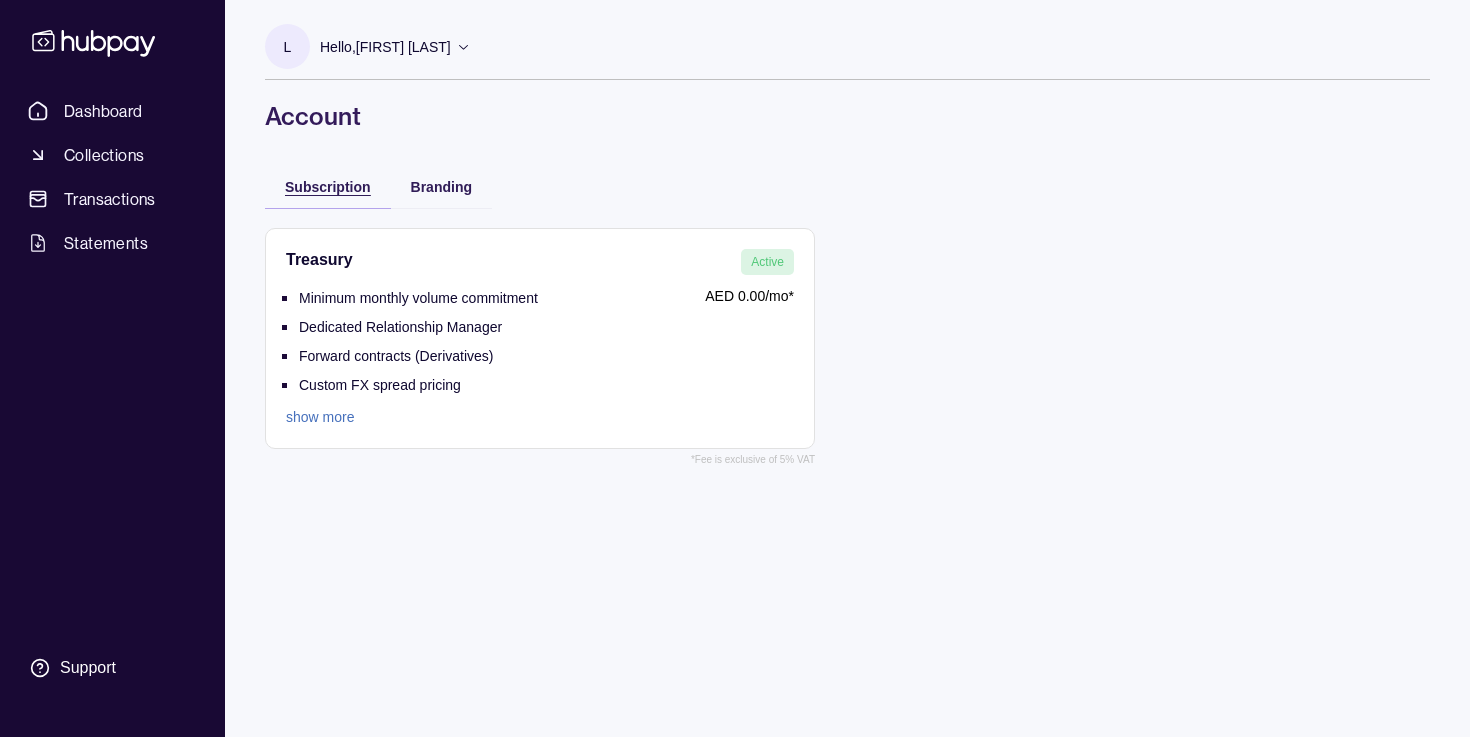 click on "Subscription" at bounding box center (328, 187) 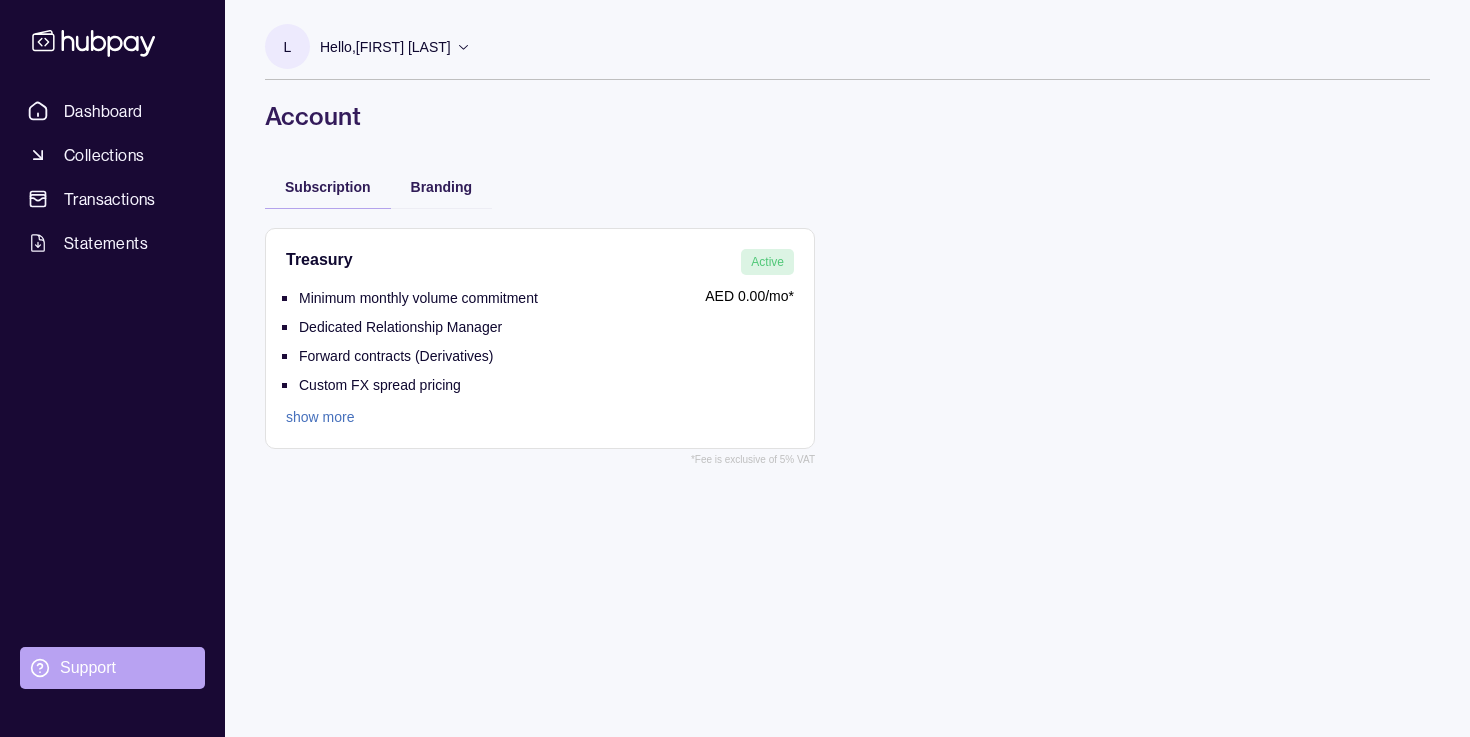 click on "Support" at bounding box center (88, 668) 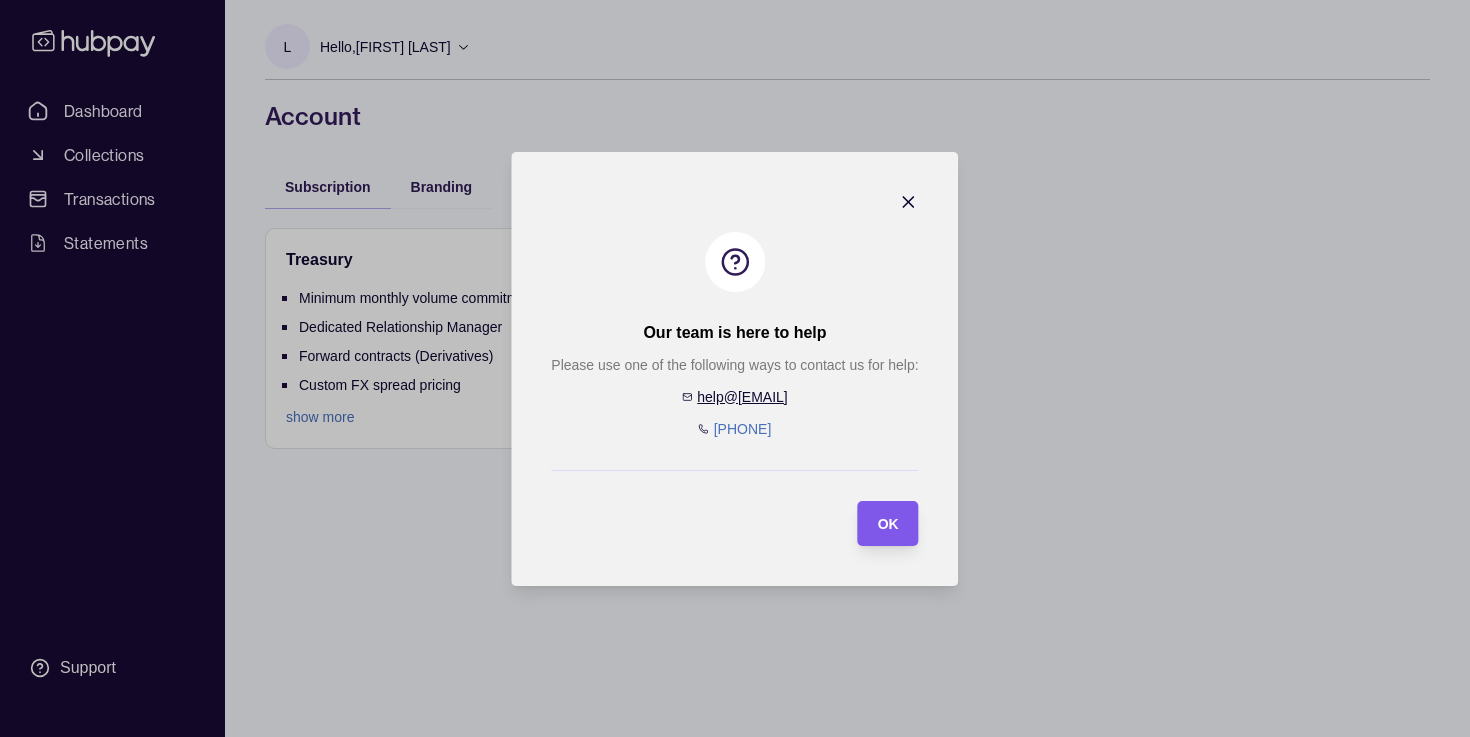 click on "OK" at bounding box center [888, 523] 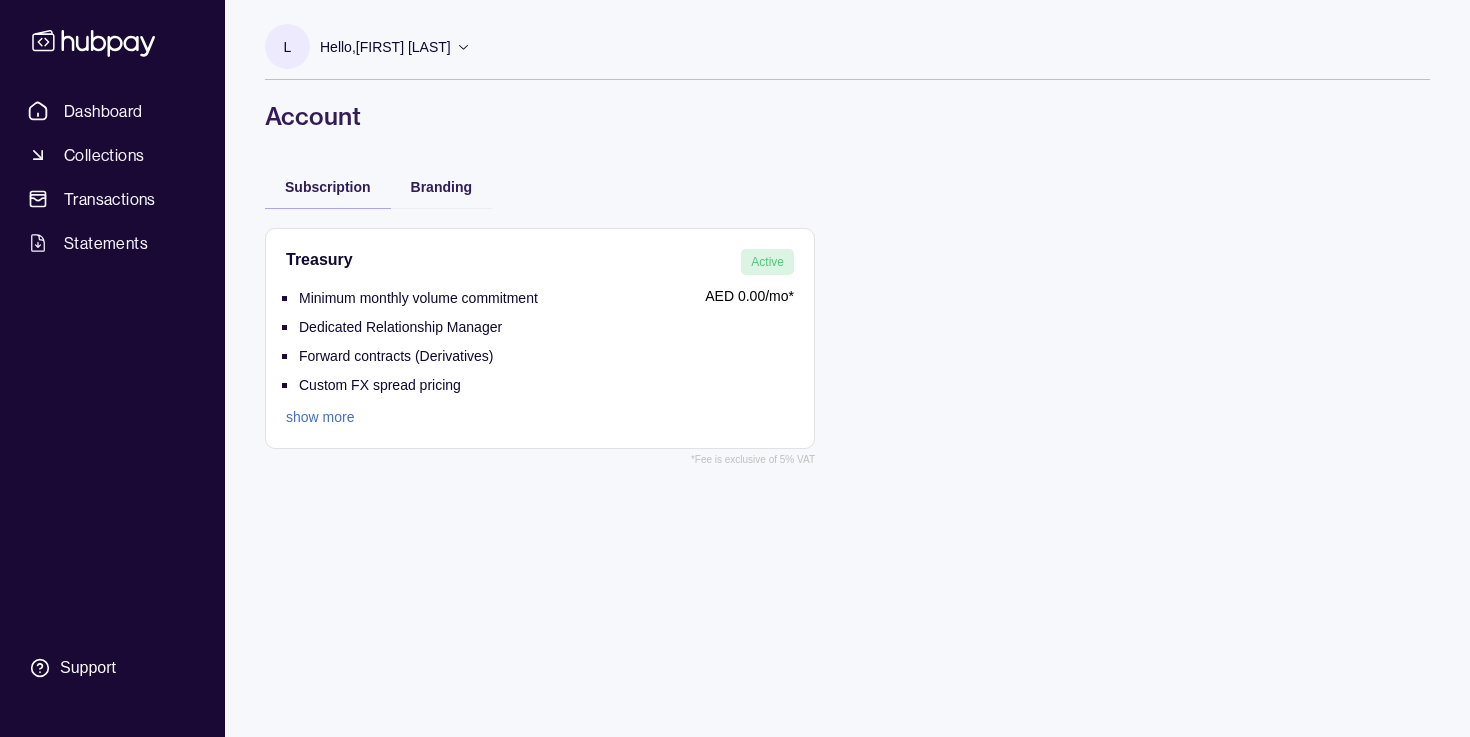 click on "Hello,  [FIRST] [LAST]" at bounding box center [385, 47] 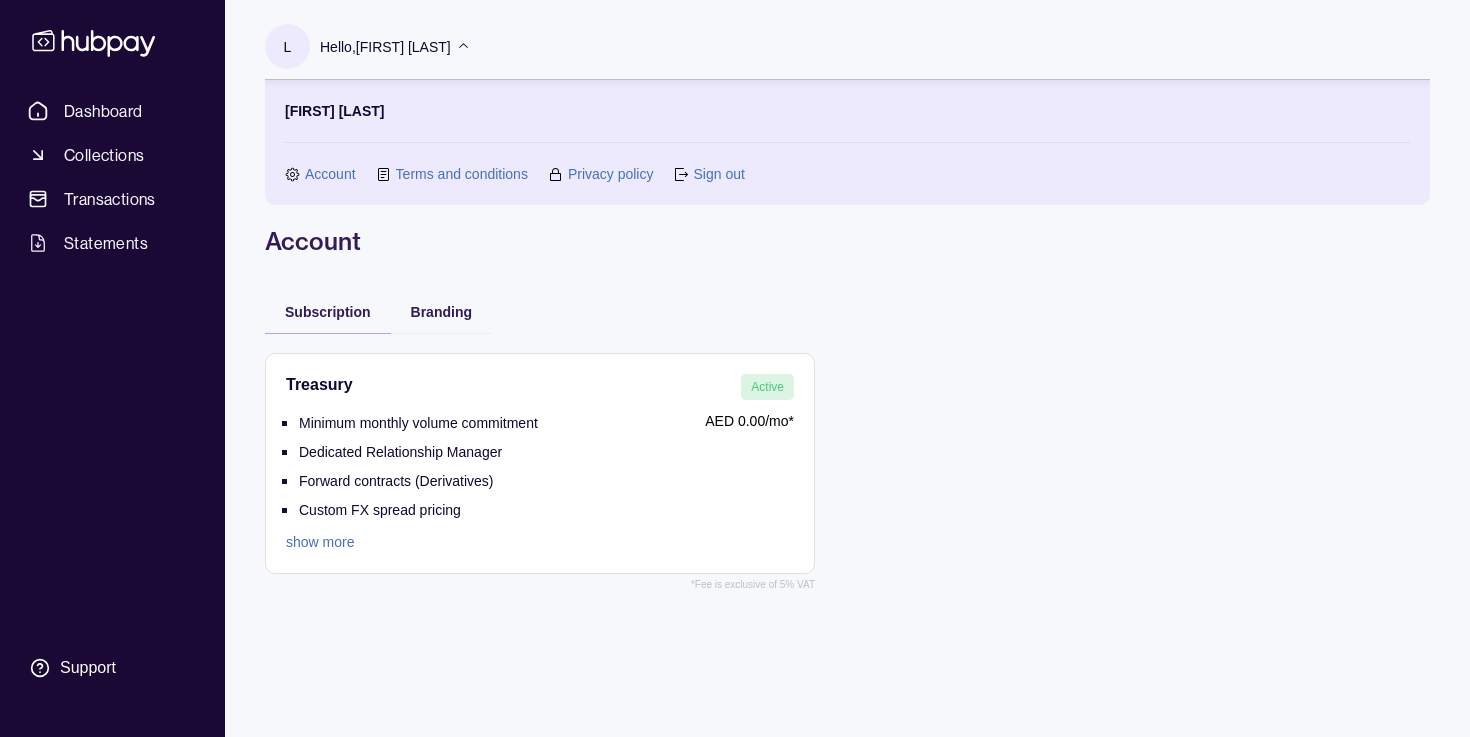 click on "Terms and conditions" at bounding box center (462, 174) 